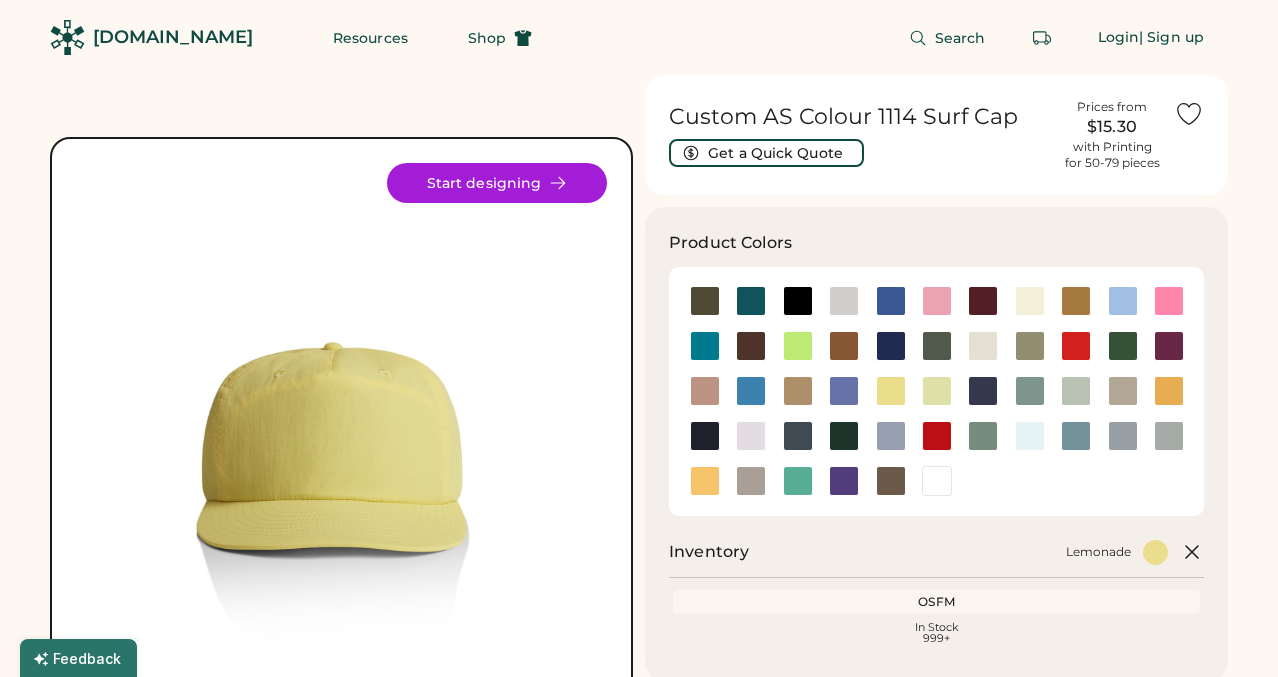 scroll, scrollTop: 0, scrollLeft: 0, axis: both 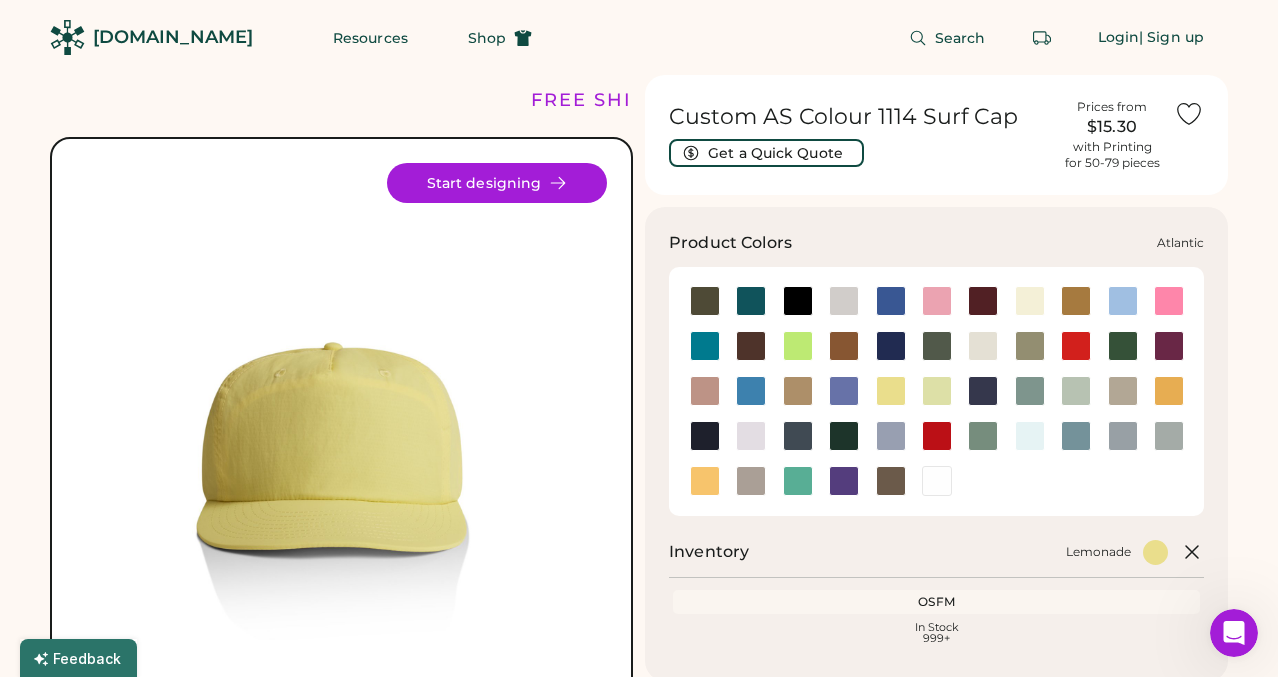 click at bounding box center [751, 301] 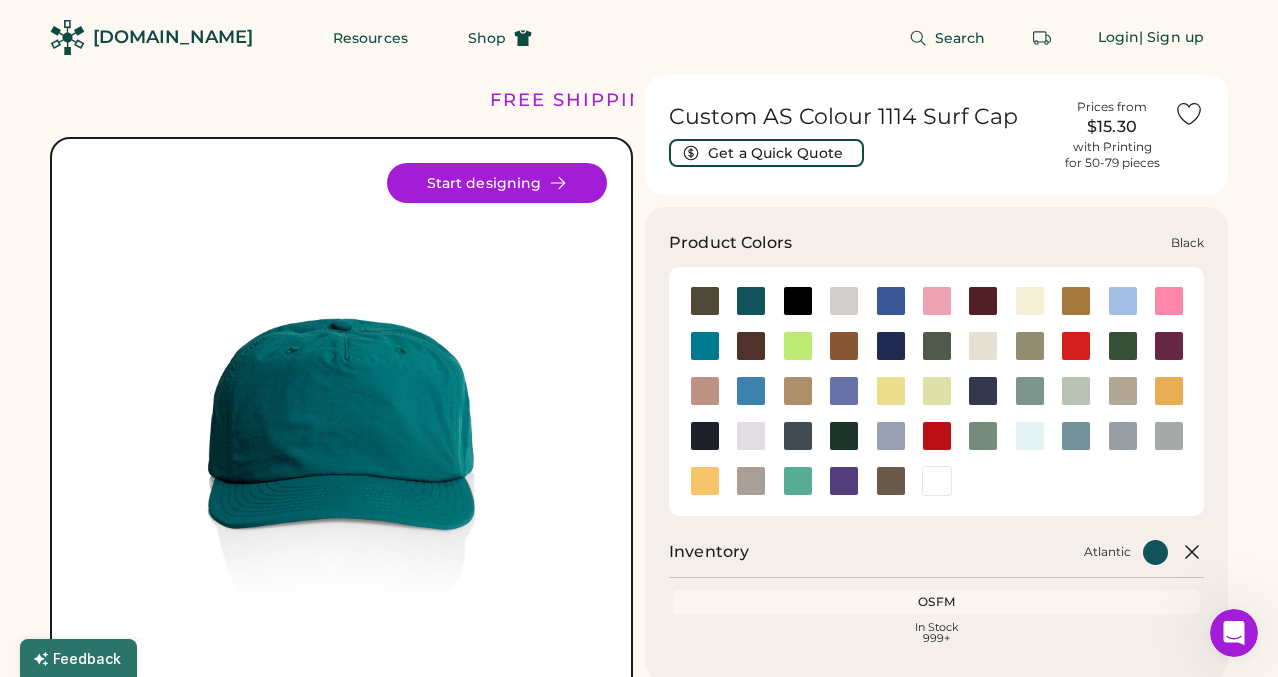 click at bounding box center (798, 301) 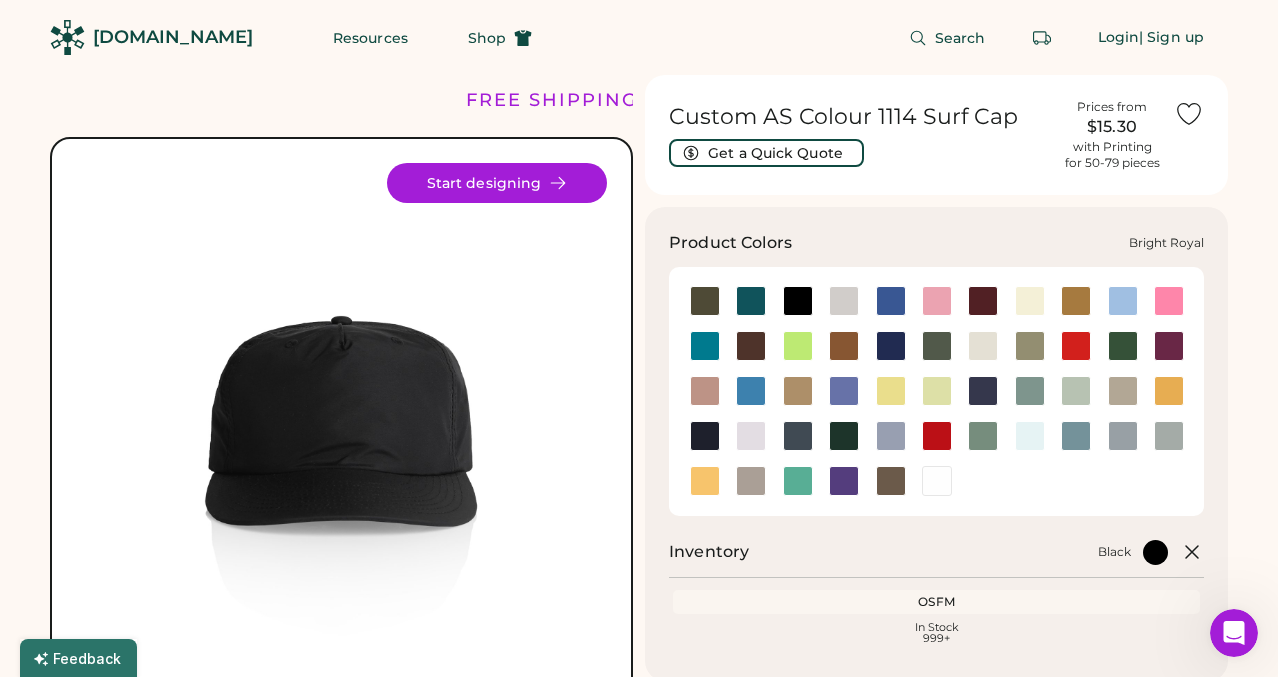 click at bounding box center (890, 301) 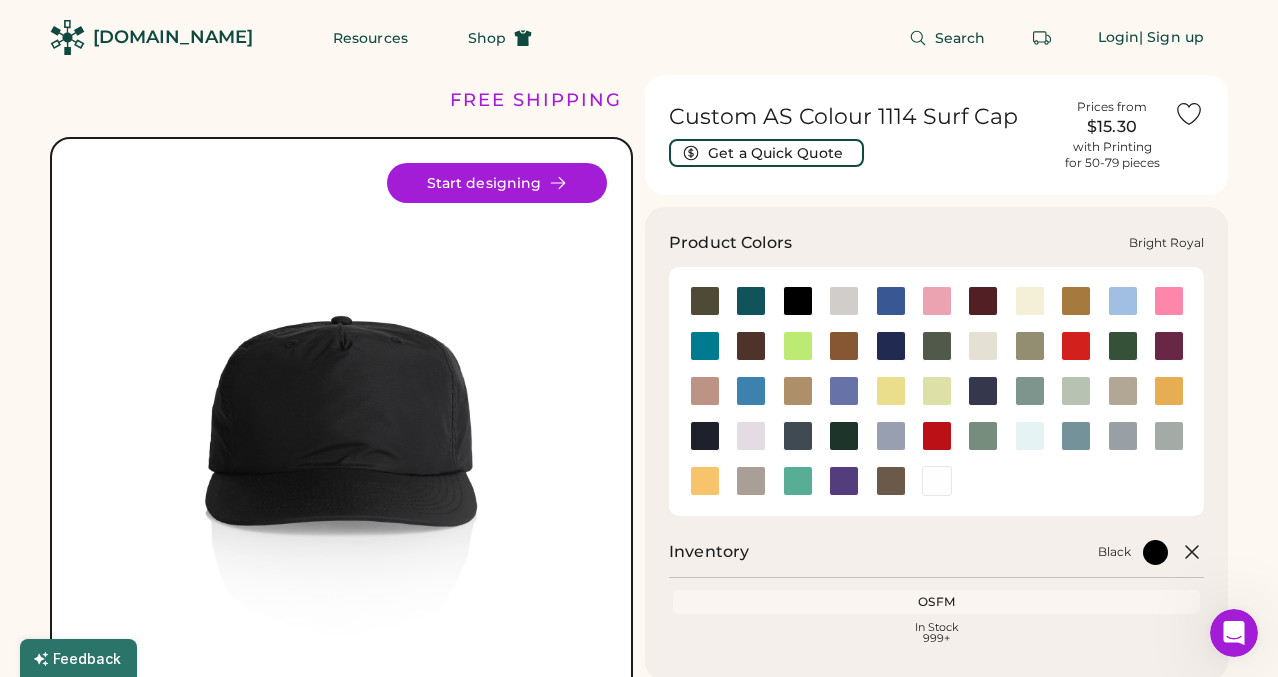 click at bounding box center (891, 301) 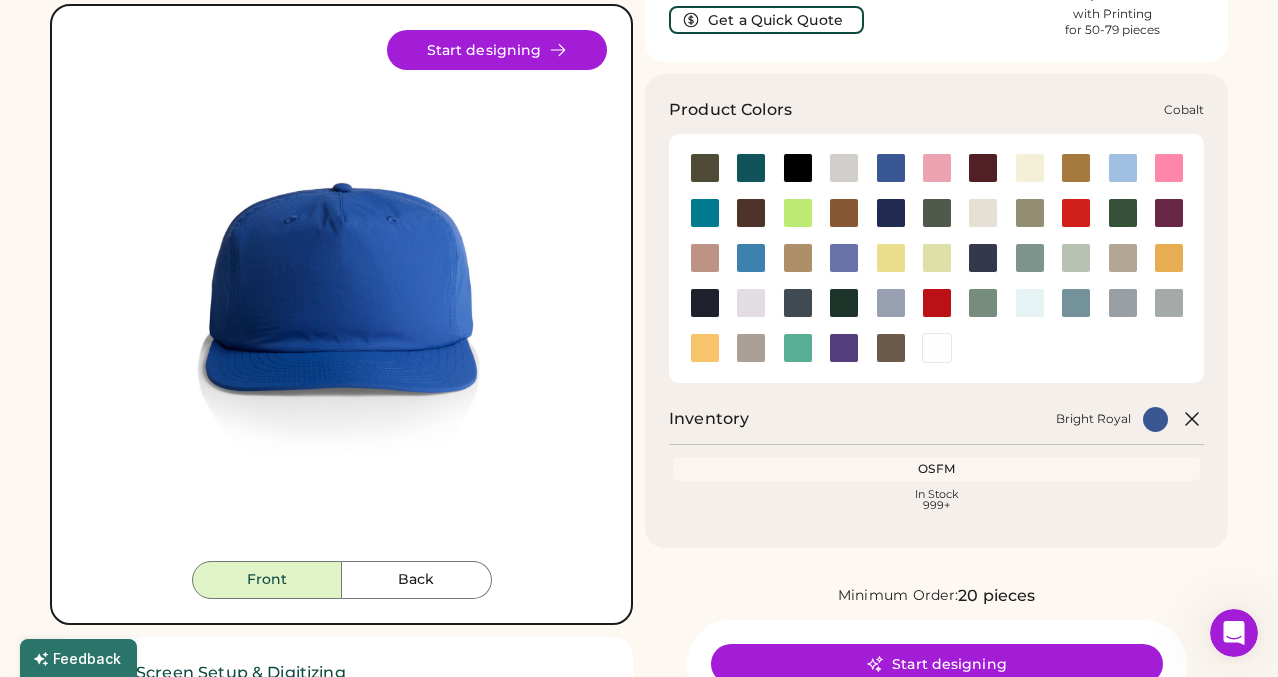 scroll, scrollTop: 152, scrollLeft: 0, axis: vertical 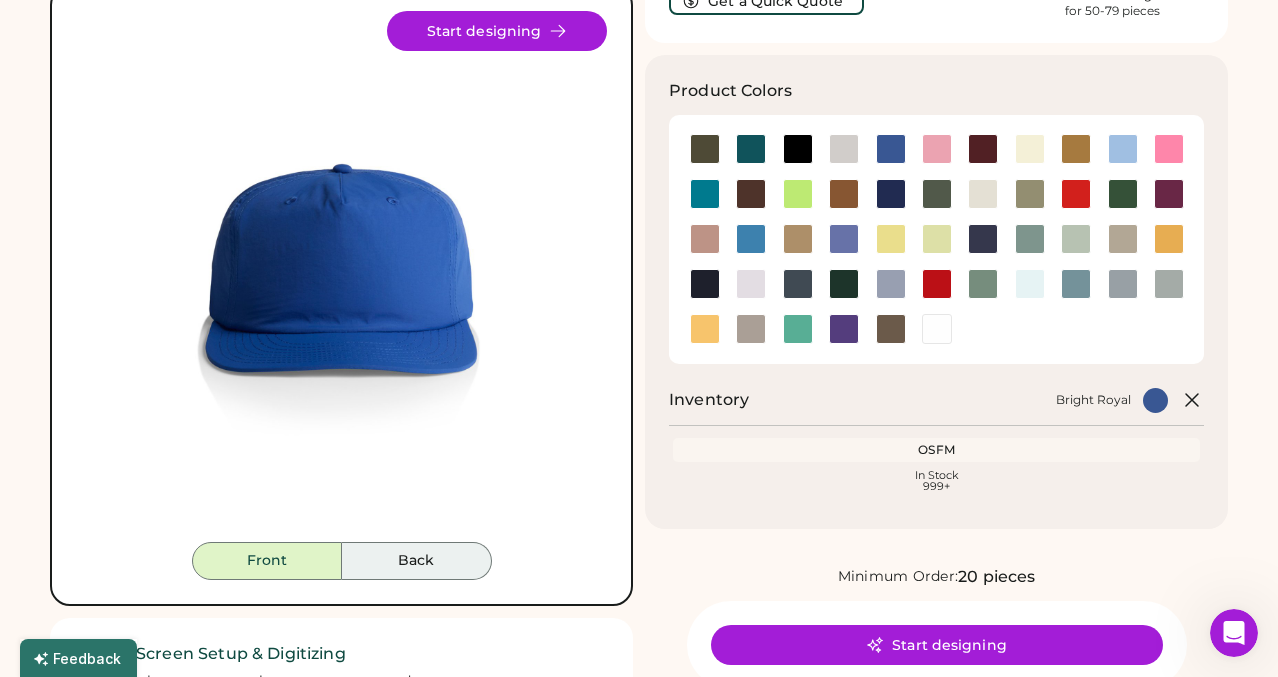 click on "Back" at bounding box center [417, 561] 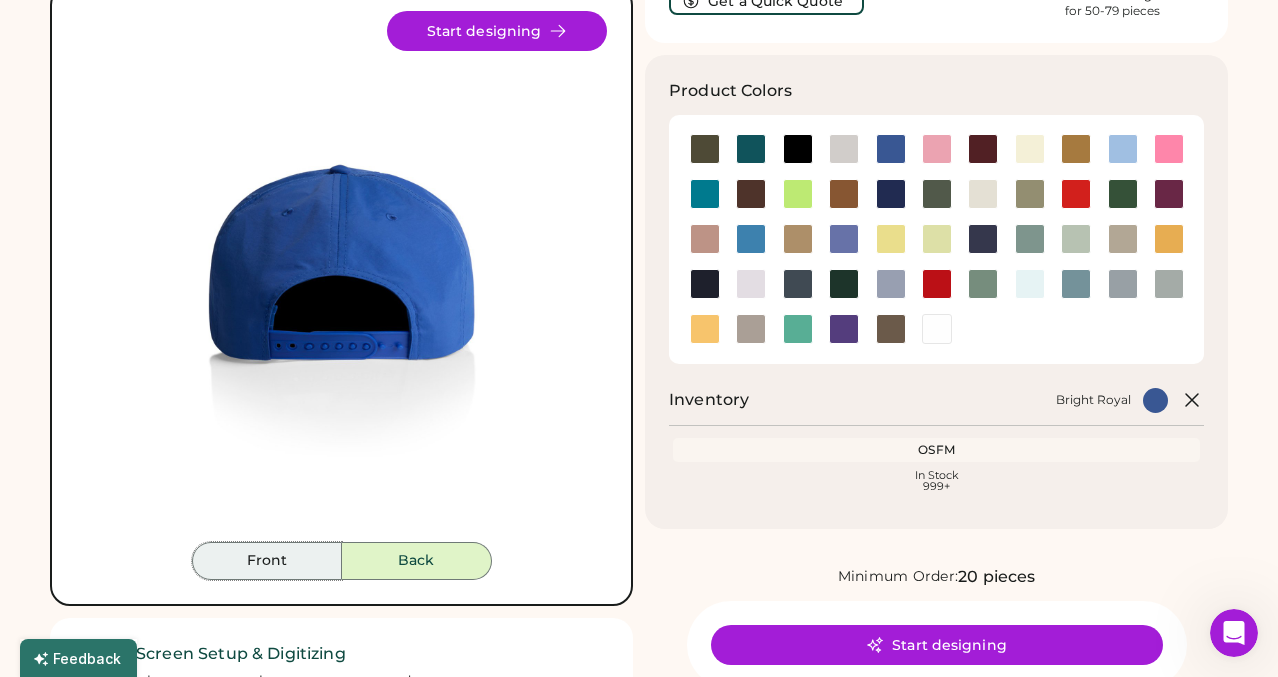 click on "Front" at bounding box center (267, 561) 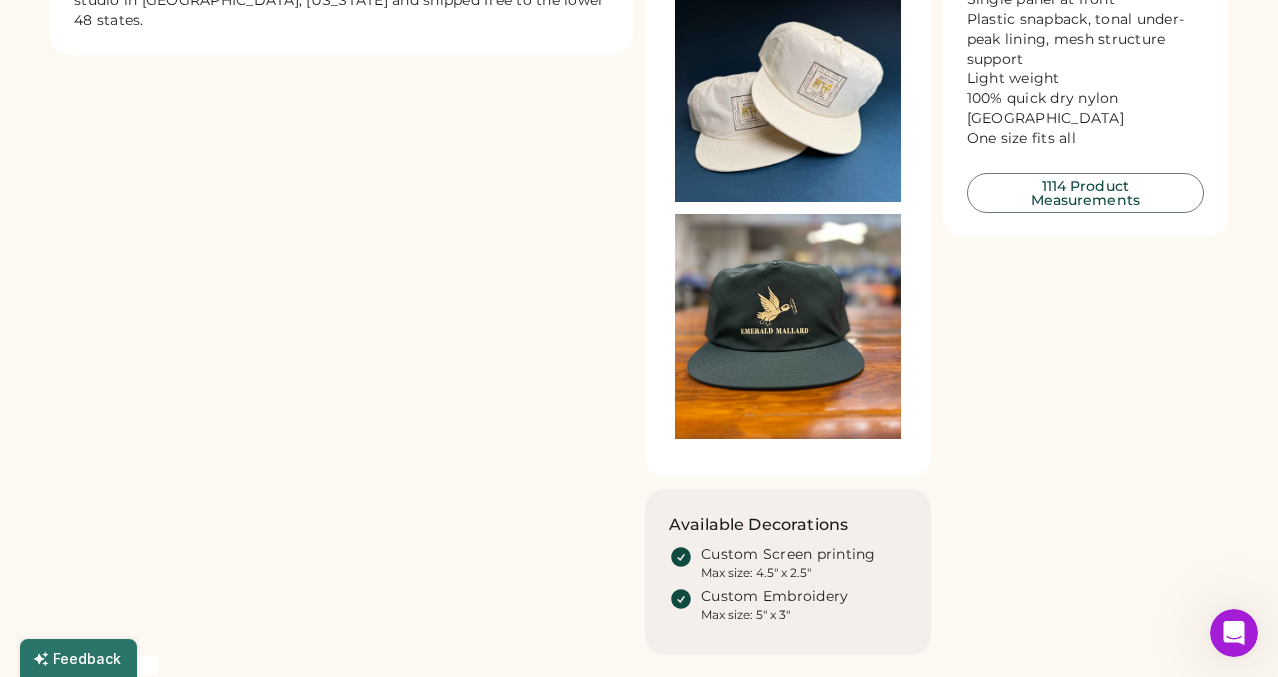 scroll, scrollTop: 1198, scrollLeft: 0, axis: vertical 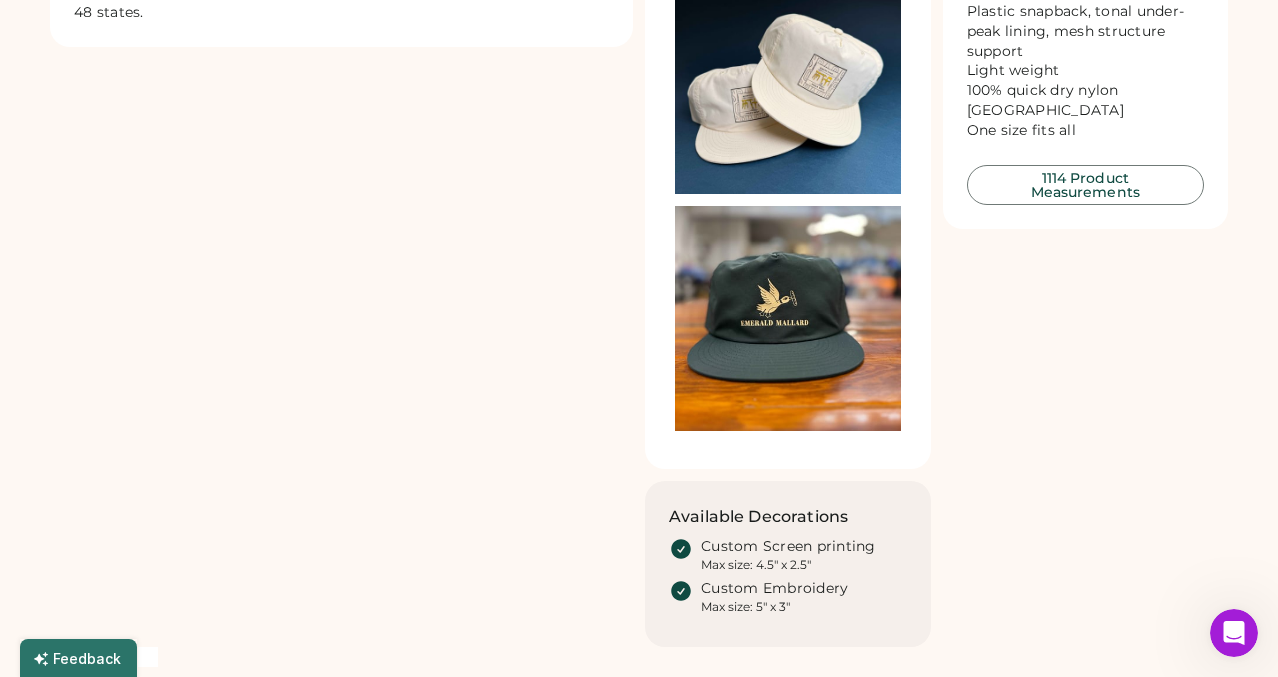 click at bounding box center (788, 319) 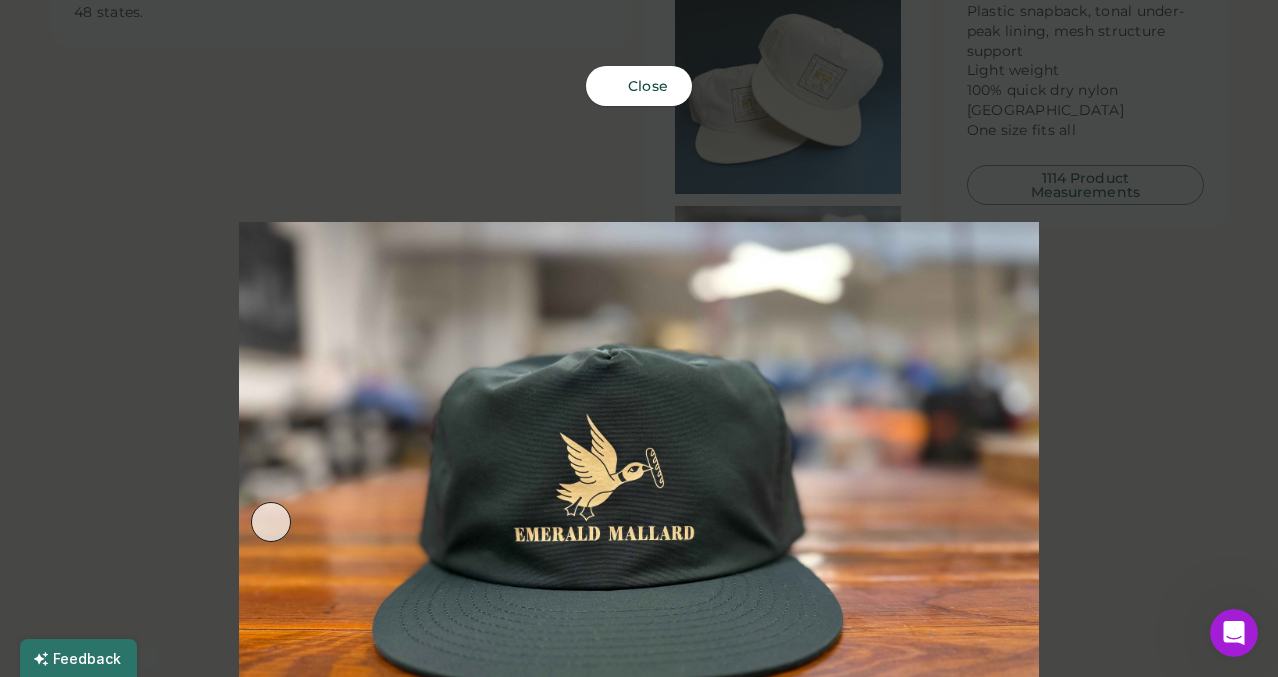 scroll, scrollTop: 72, scrollLeft: 0, axis: vertical 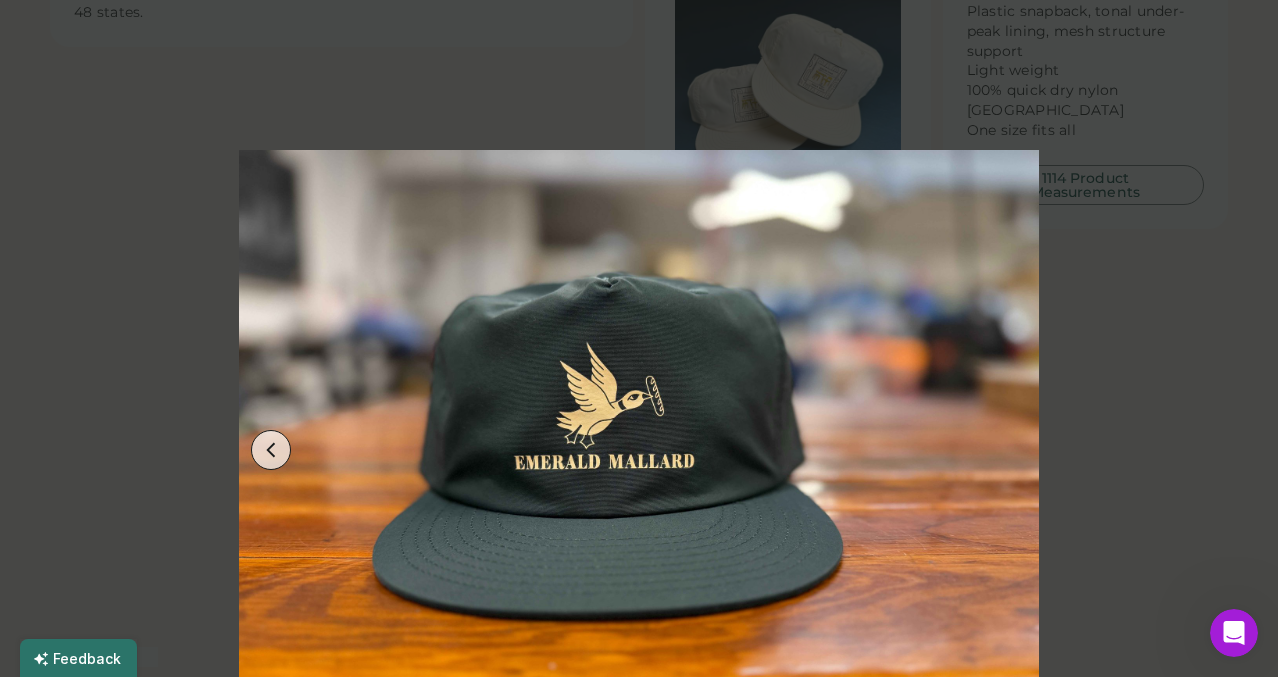 click at bounding box center [639, 450] 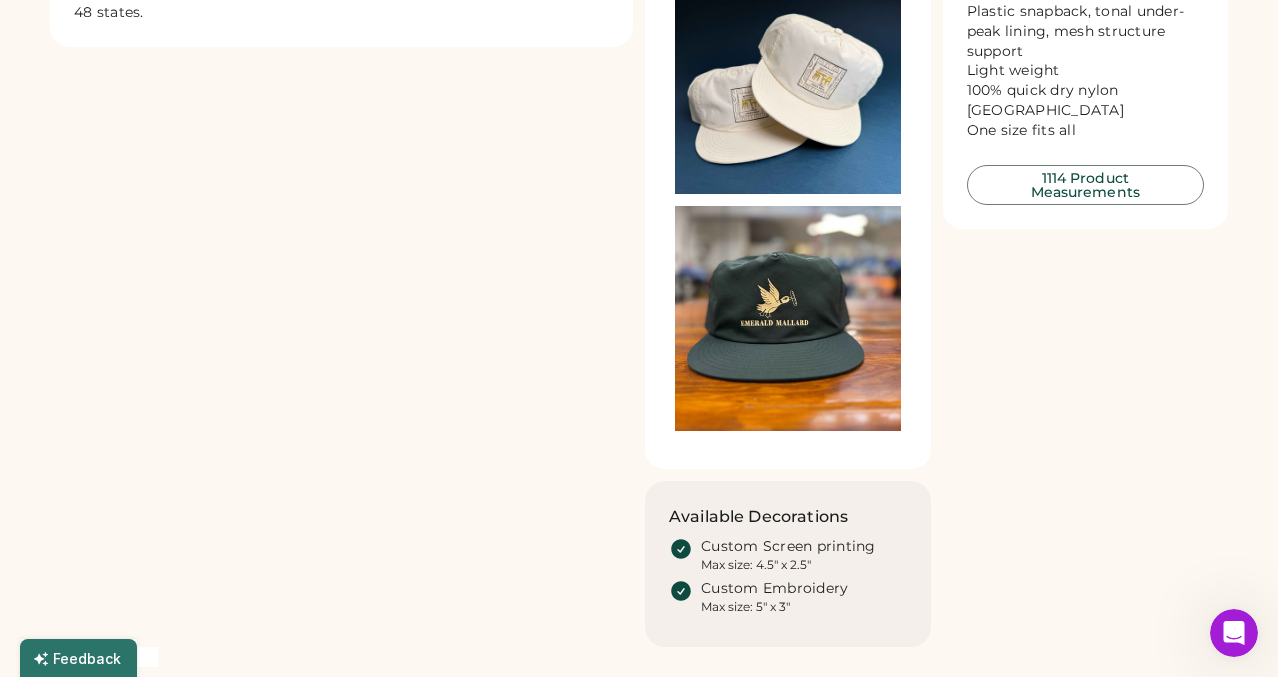 click at bounding box center [788, 81] 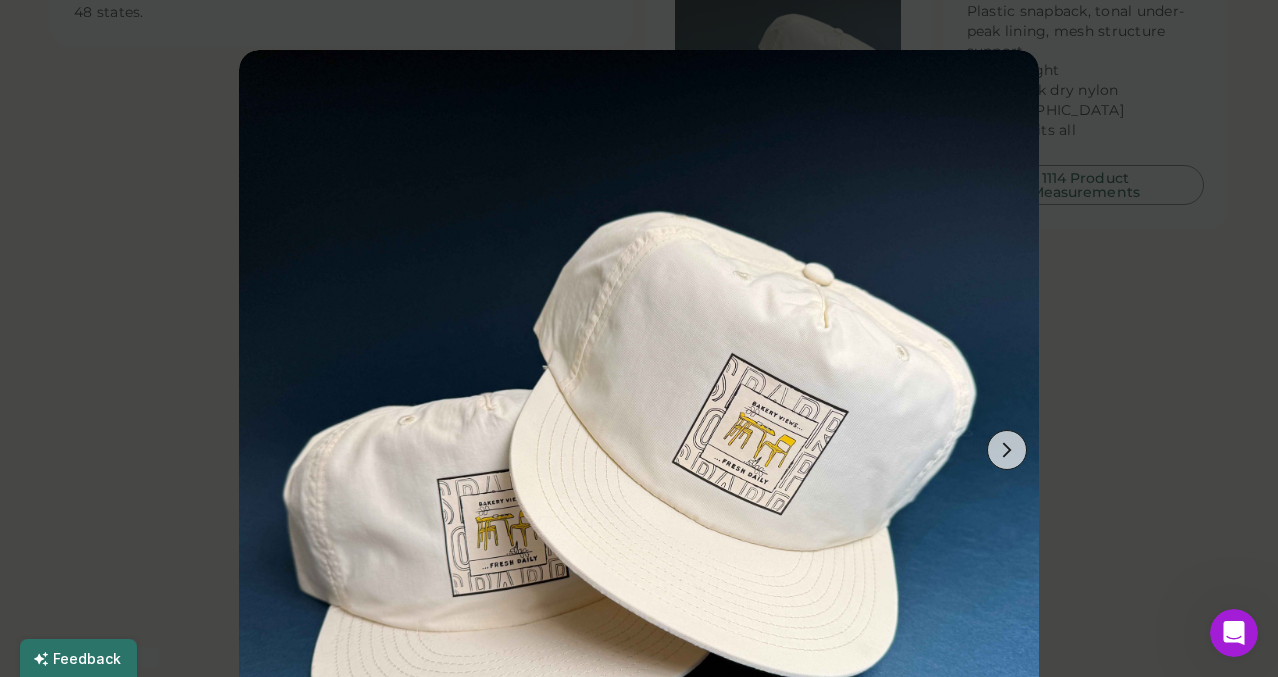 click at bounding box center [639, 338] 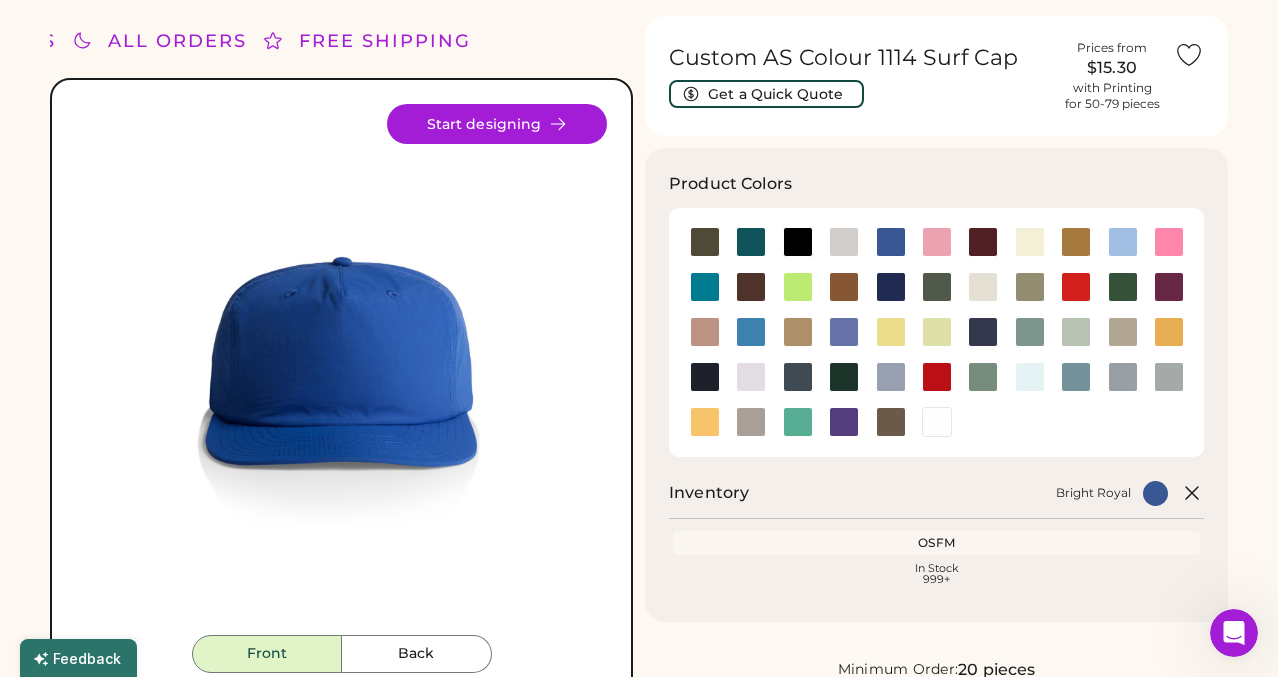 scroll, scrollTop: 0, scrollLeft: 0, axis: both 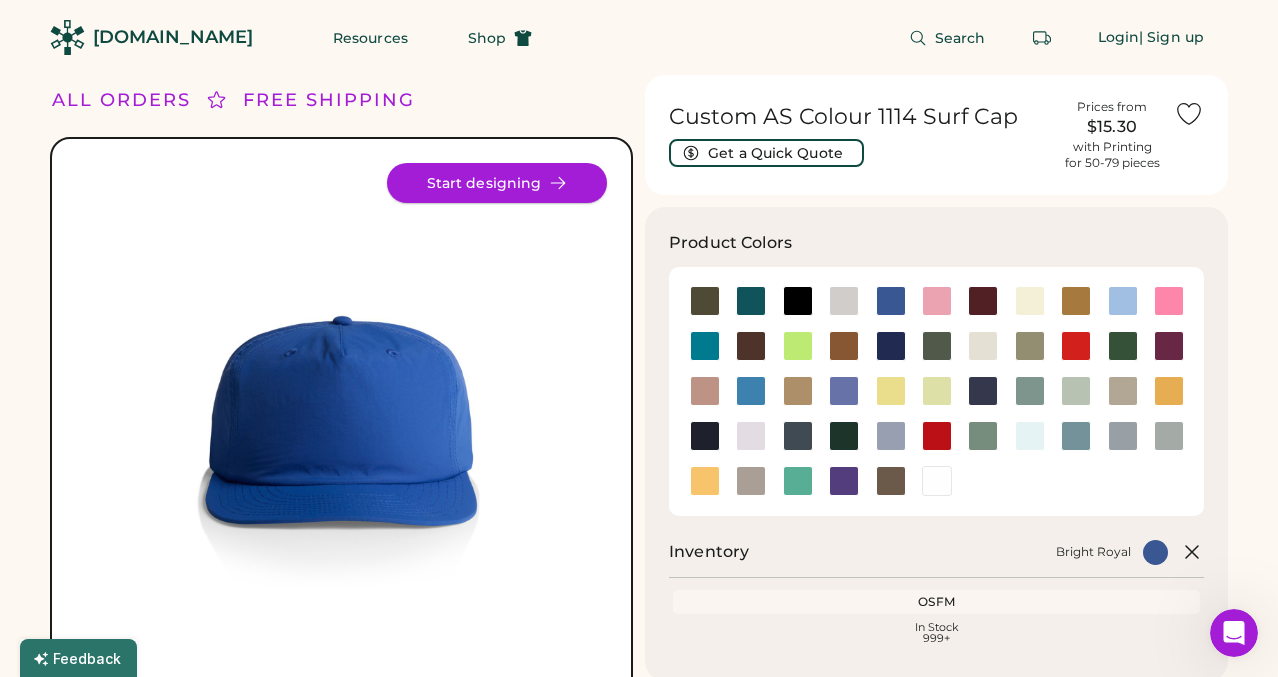 click on "Start designing" at bounding box center [497, 183] 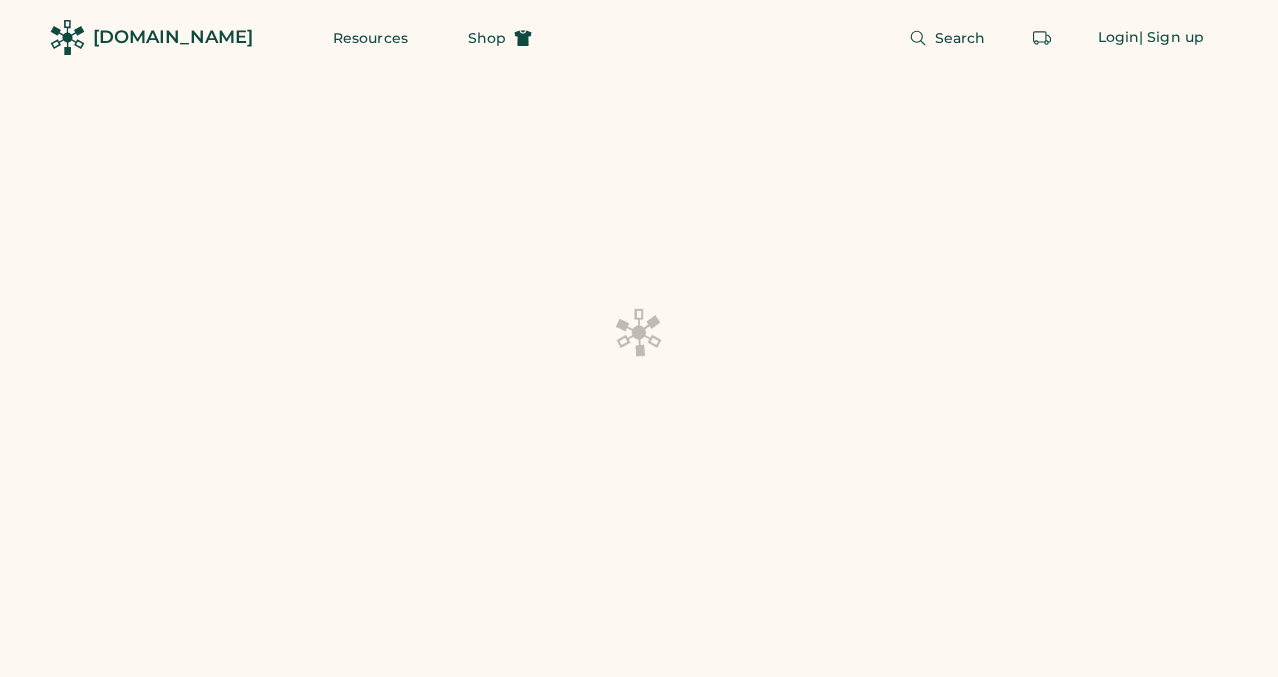 scroll, scrollTop: 0, scrollLeft: 0, axis: both 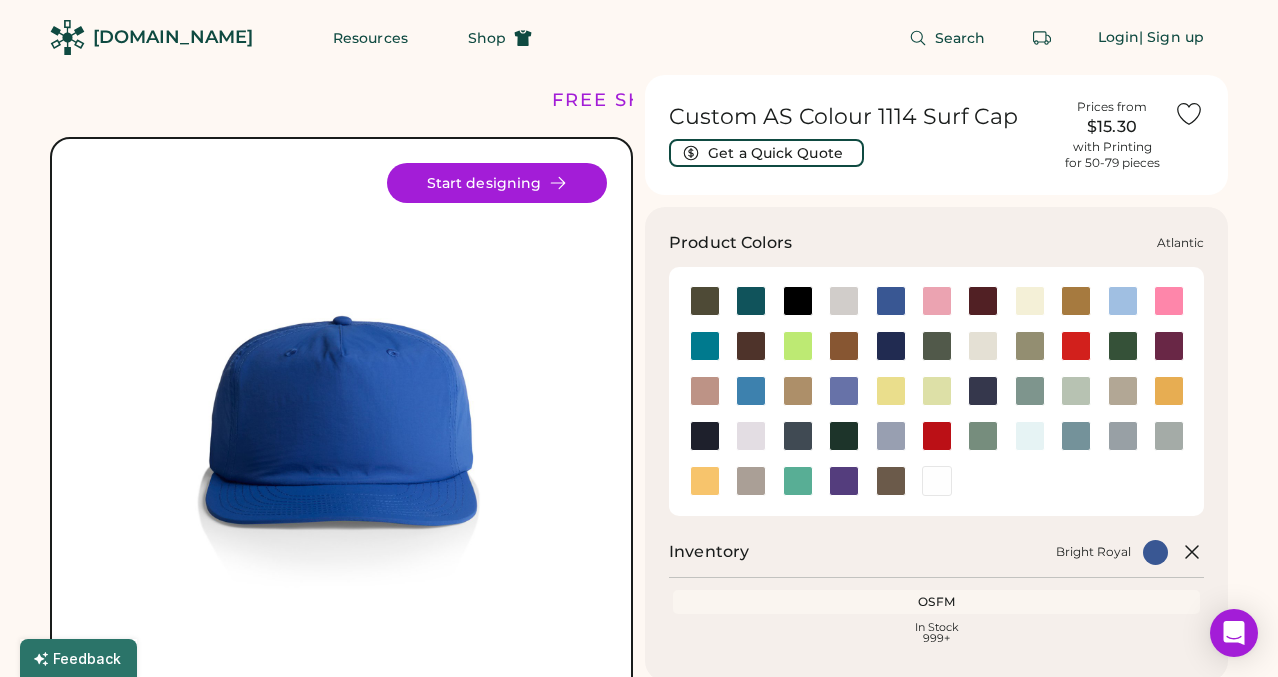 click at bounding box center (751, 301) 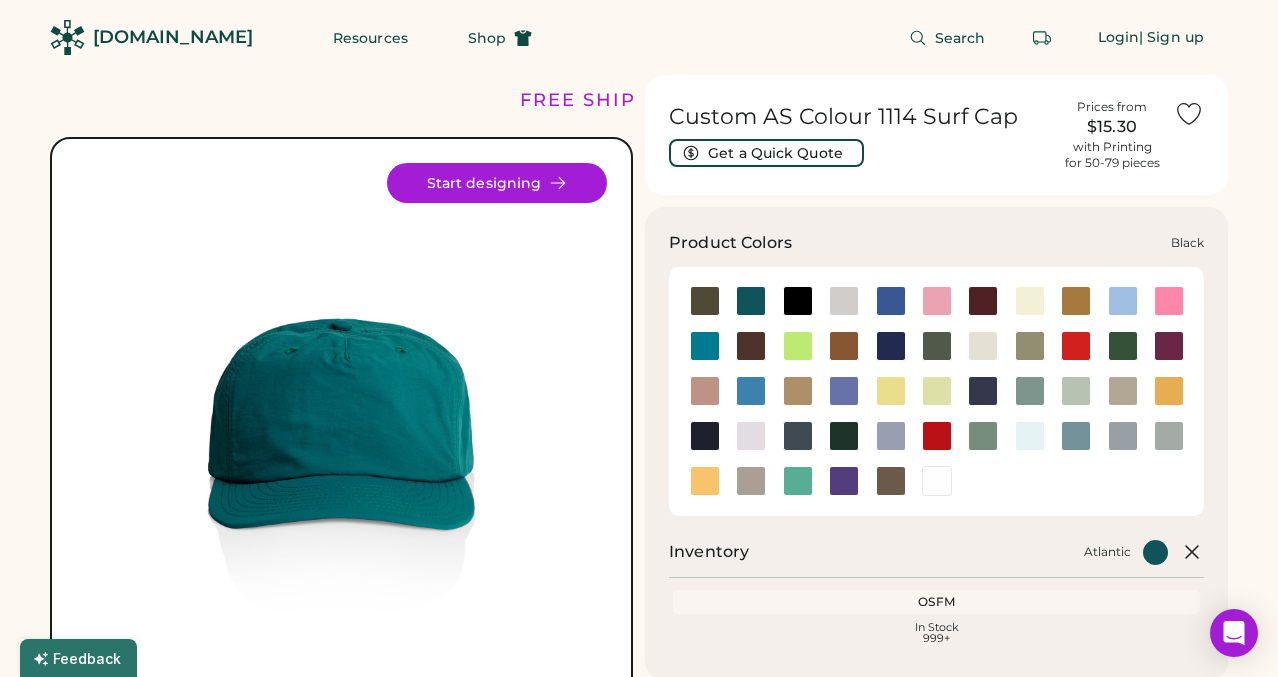 click at bounding box center [798, 301] 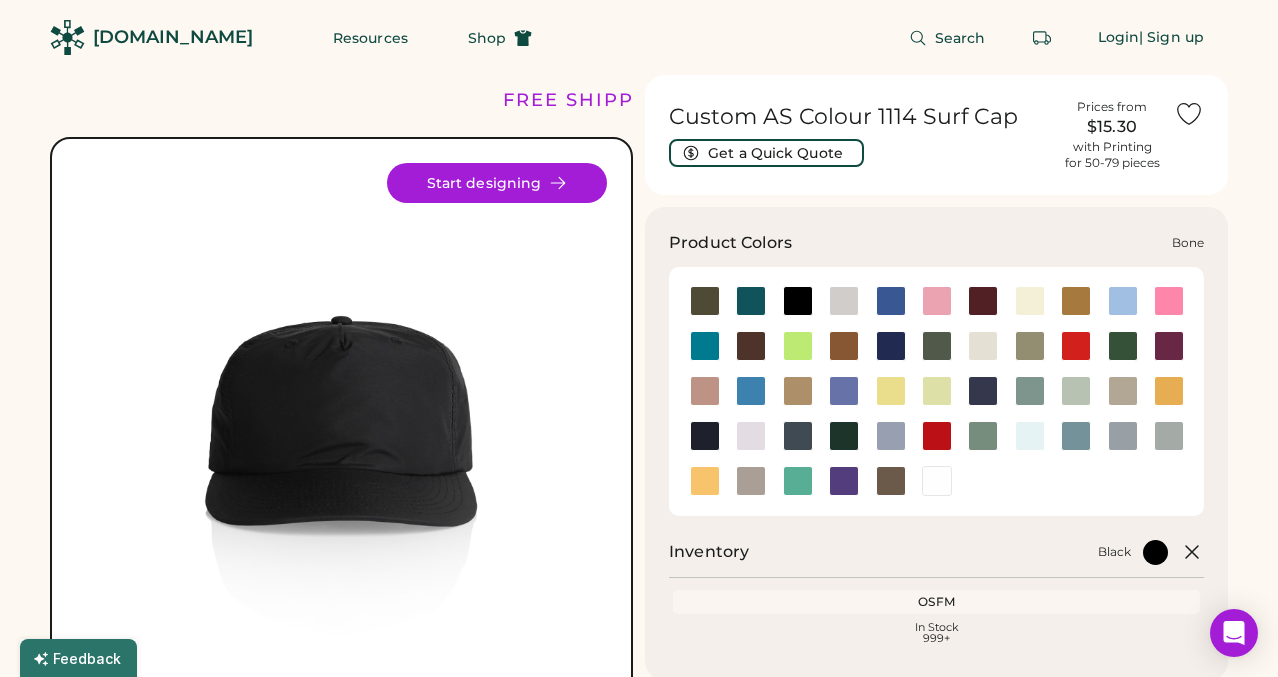 click at bounding box center [844, 301] 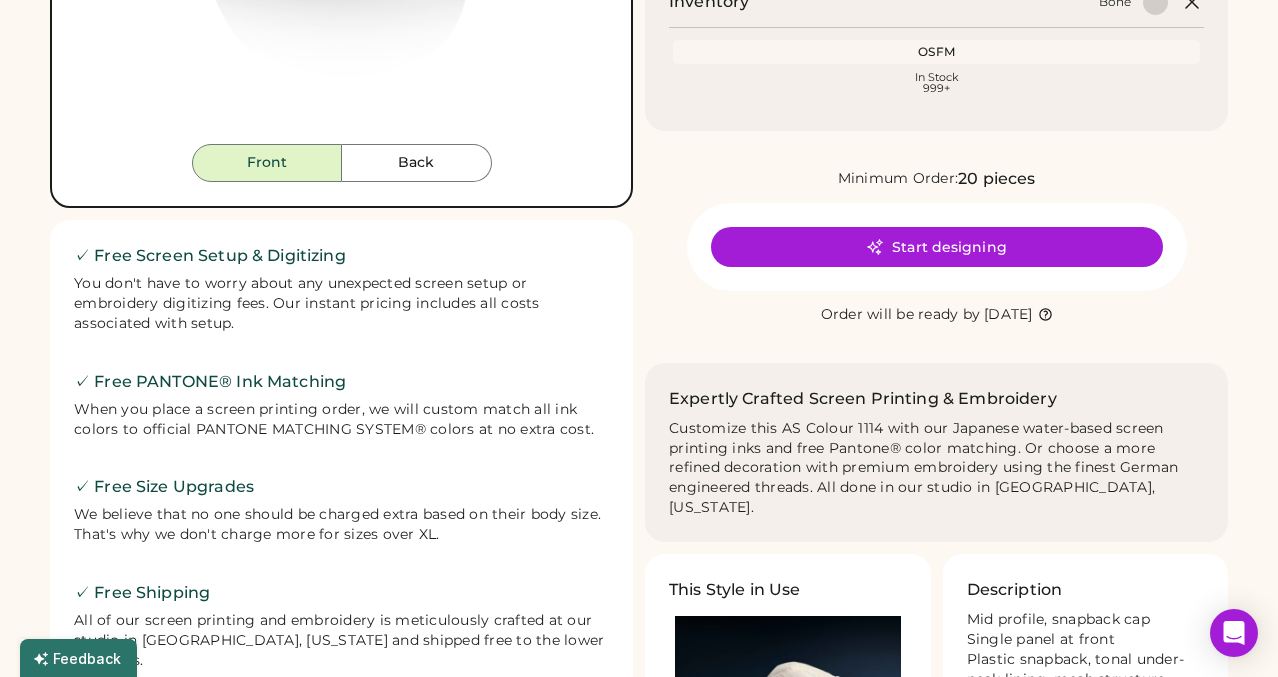 scroll, scrollTop: 0, scrollLeft: 0, axis: both 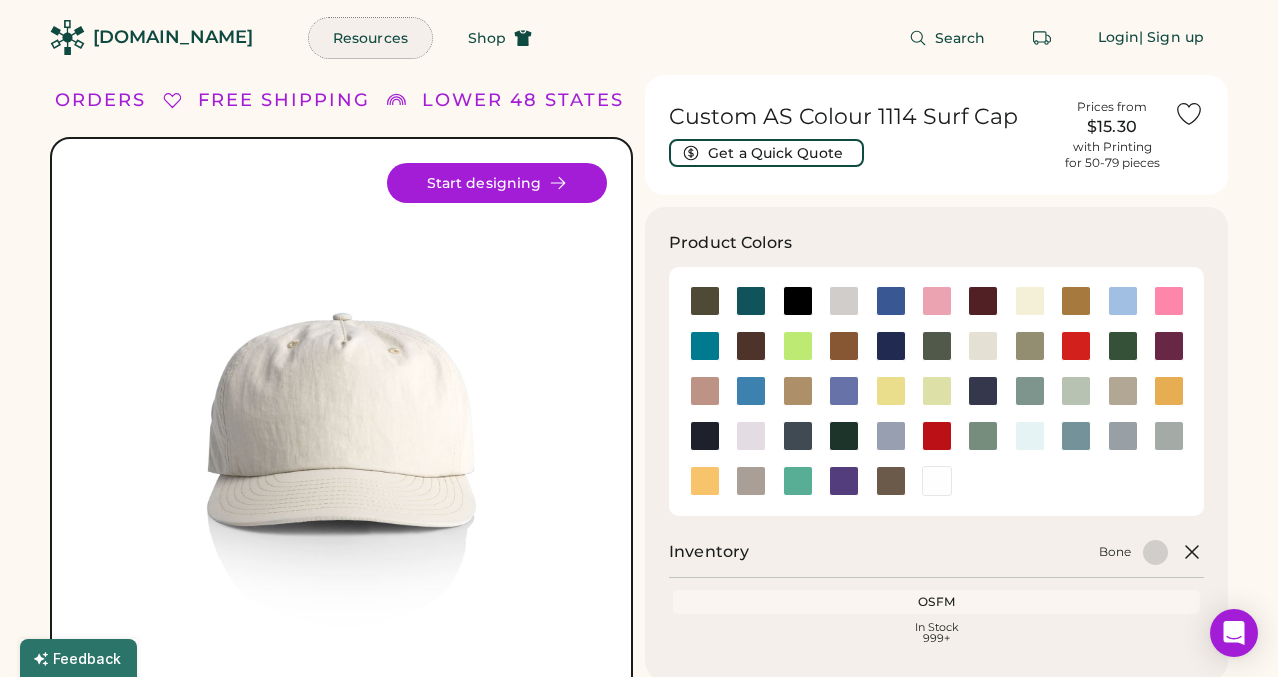 click on "Resources" at bounding box center (370, 38) 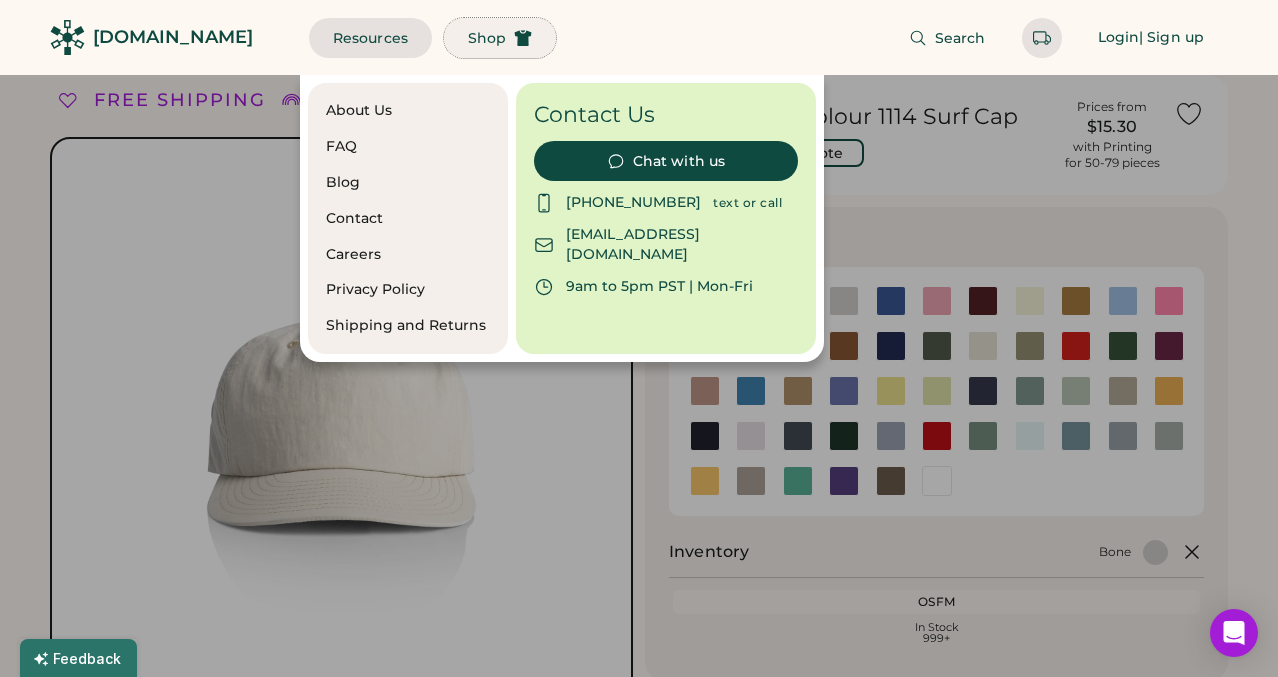click on "Shop" at bounding box center (487, 38) 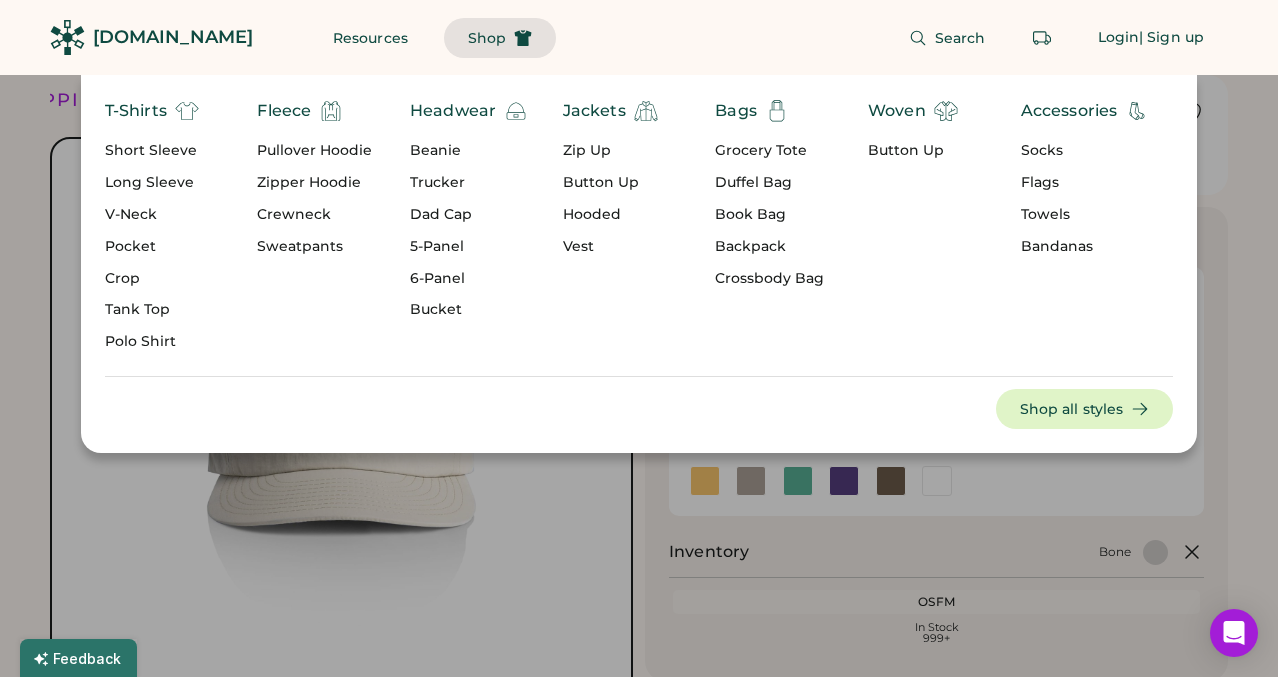 click on "5-Panel" at bounding box center (469, 247) 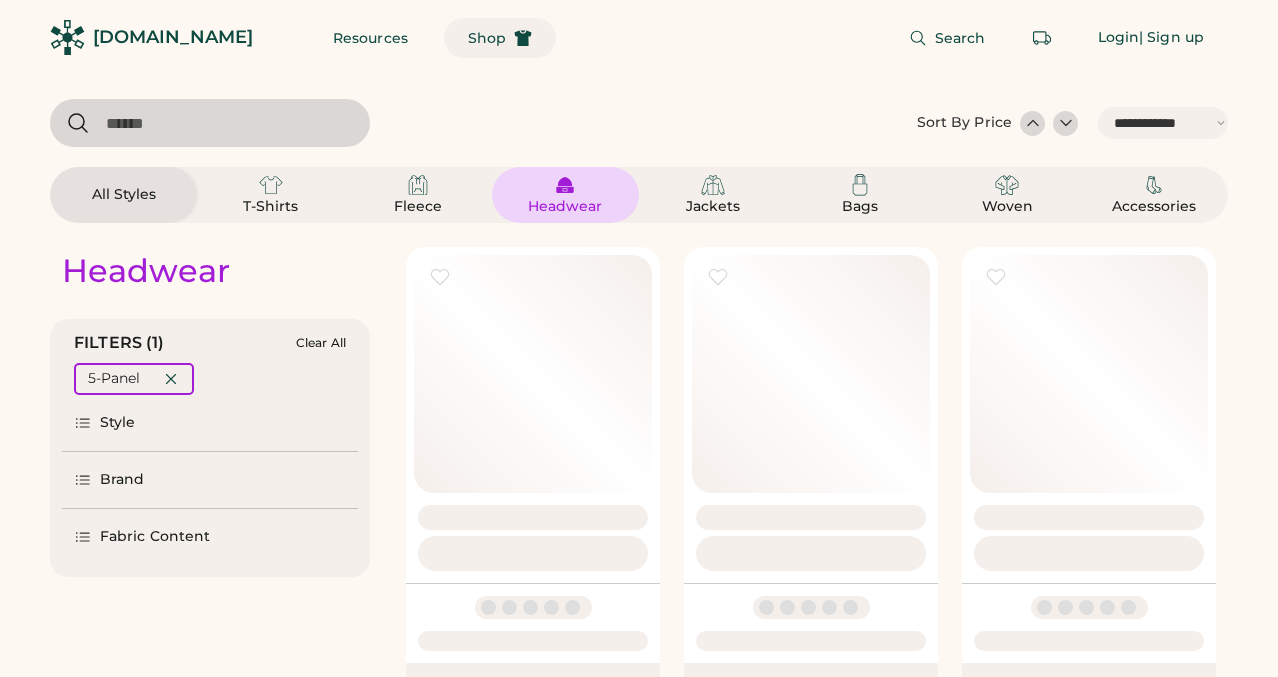 select on "*****" 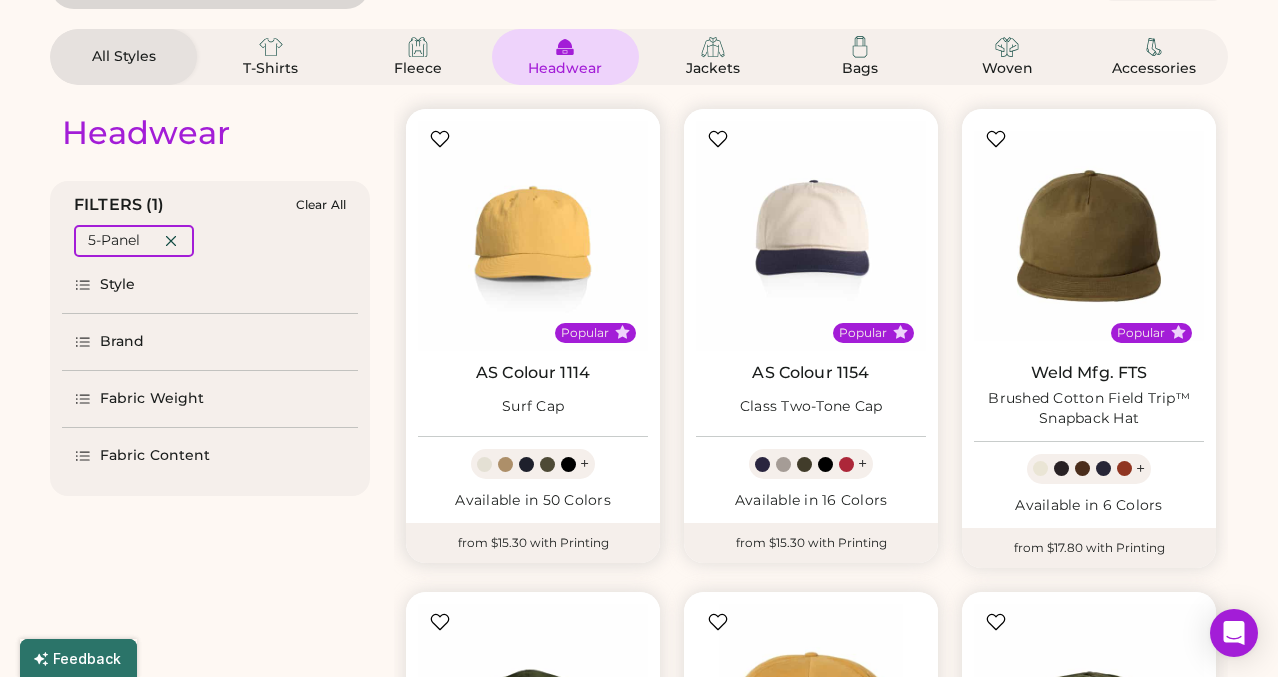 select on "*****" 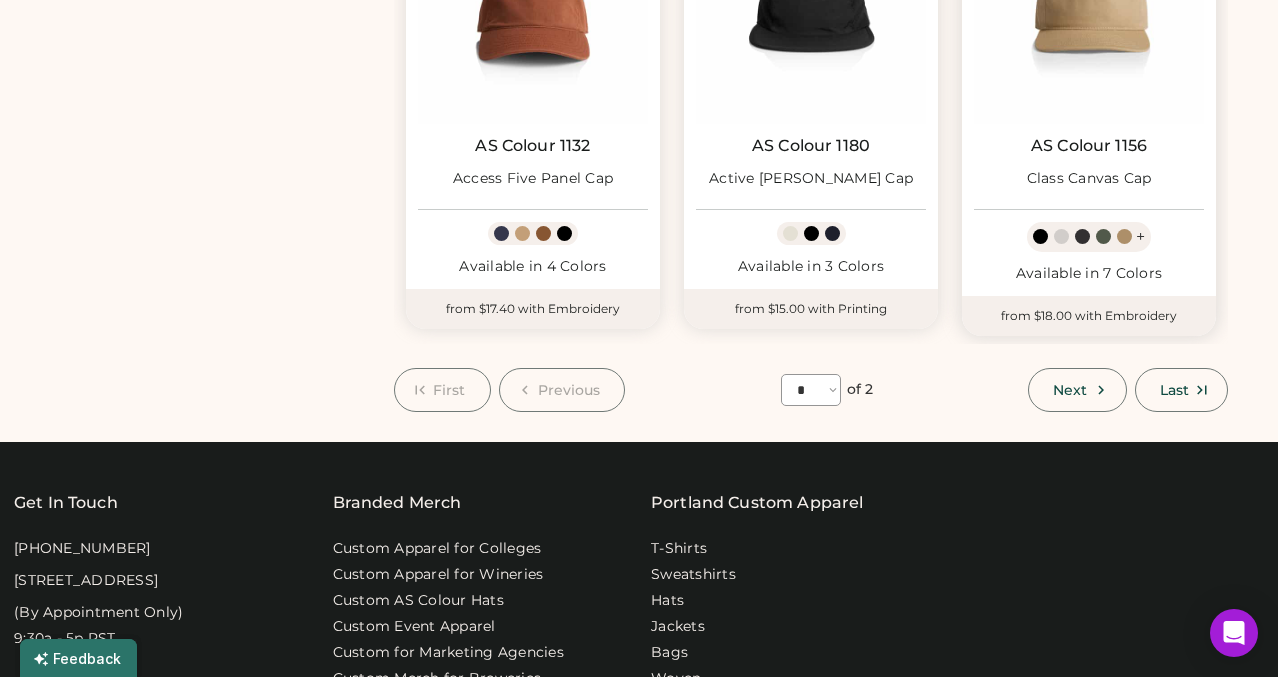 scroll, scrollTop: 1810, scrollLeft: 0, axis: vertical 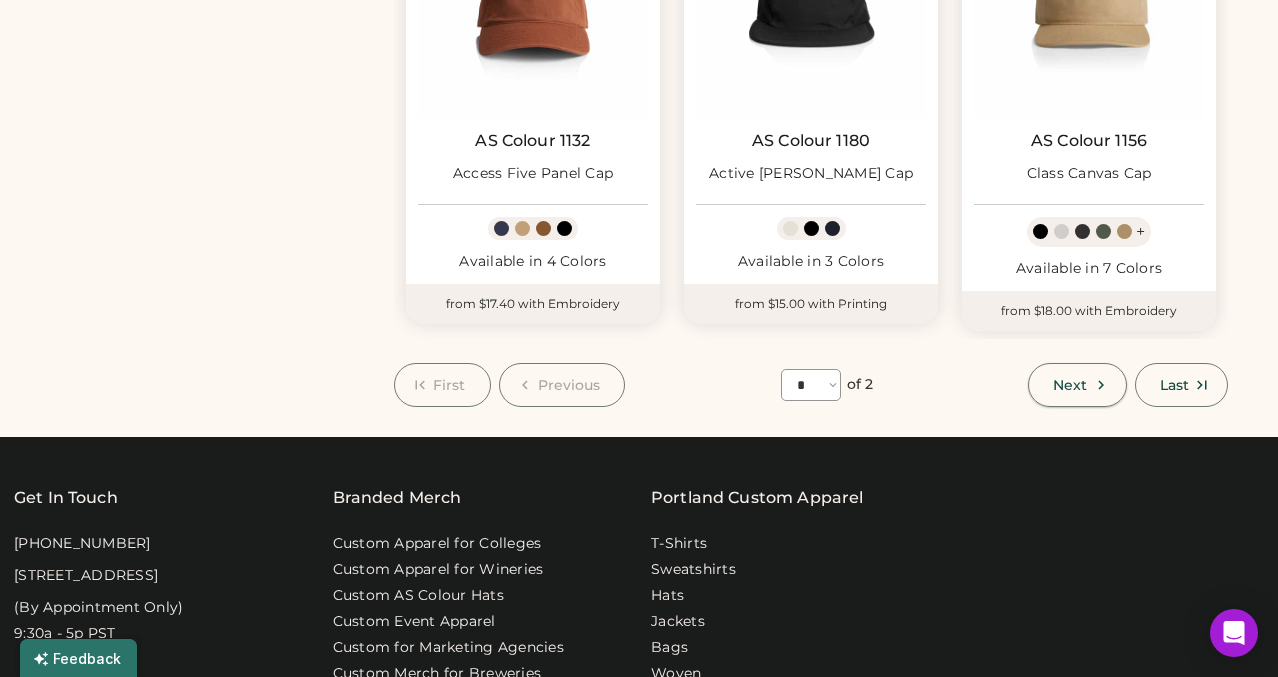 click on "Next" at bounding box center [1070, 385] 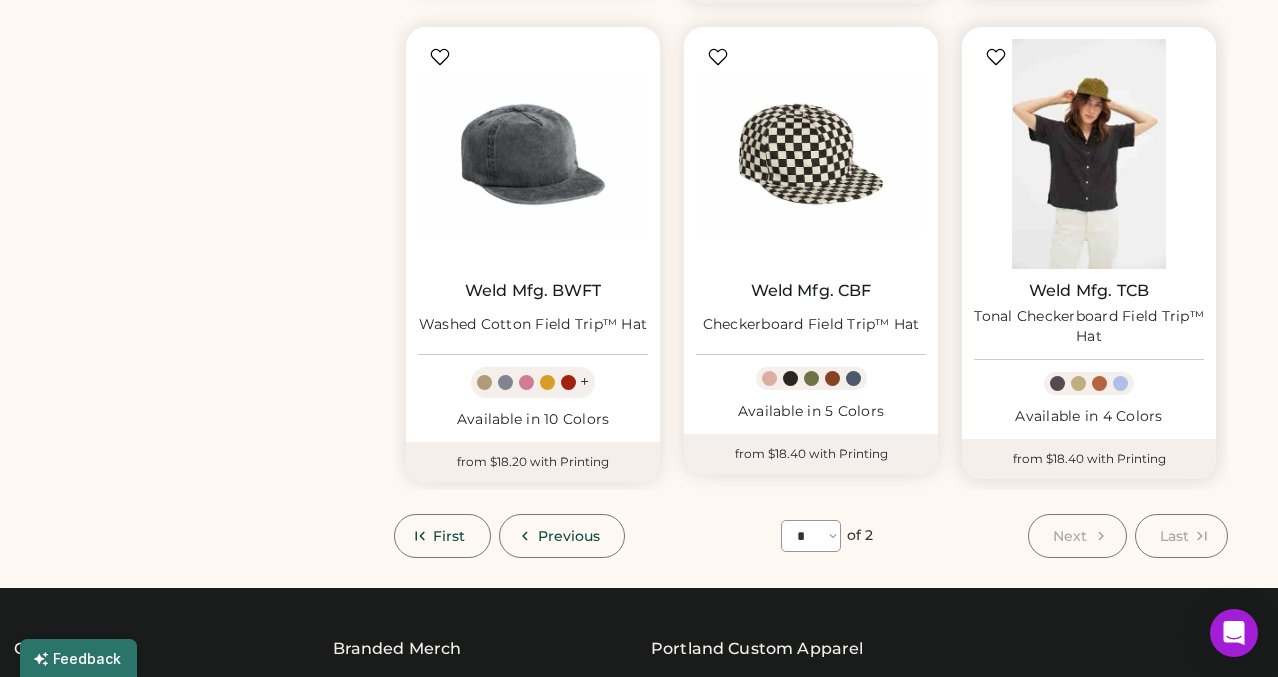 scroll, scrollTop: 1189, scrollLeft: 0, axis: vertical 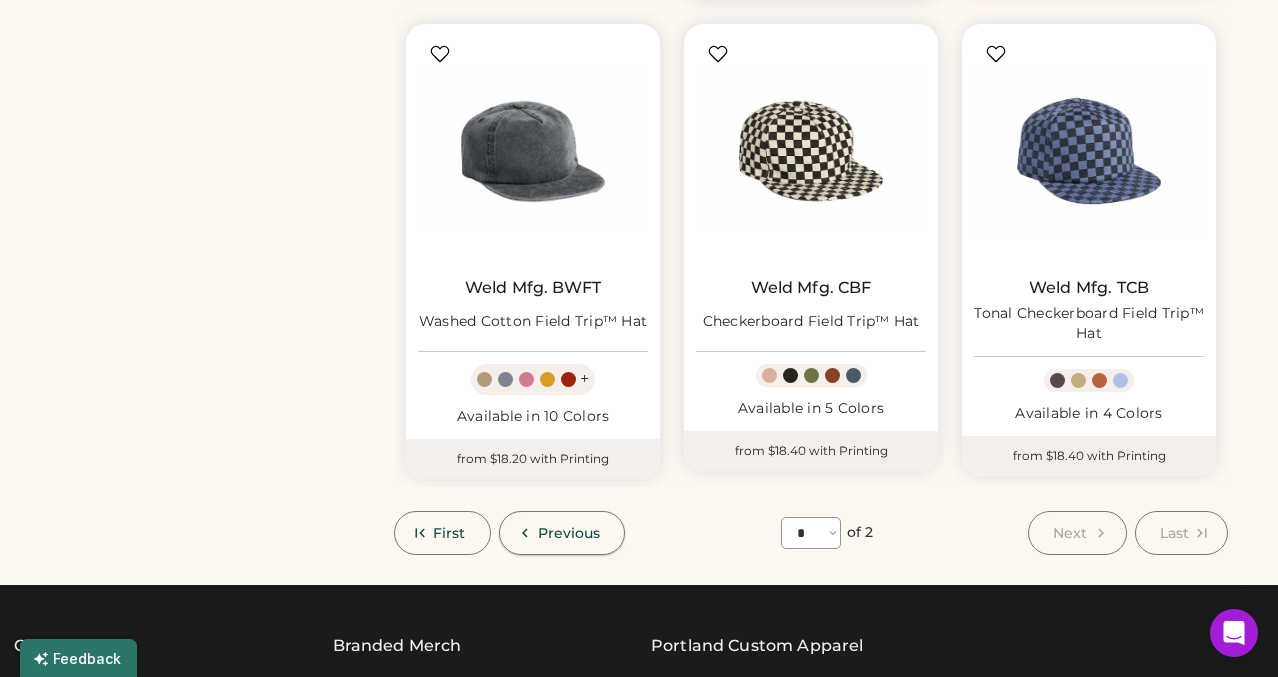 click on "Previous" at bounding box center (562, 533) 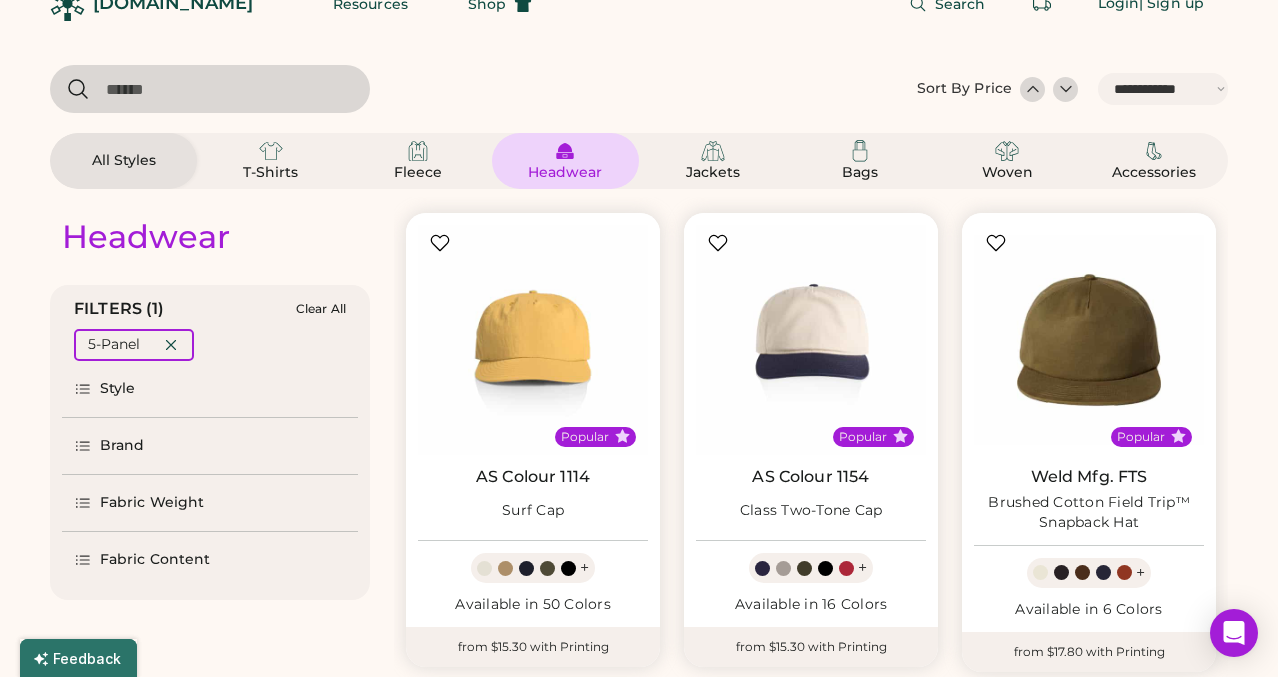 scroll, scrollTop: 0, scrollLeft: 0, axis: both 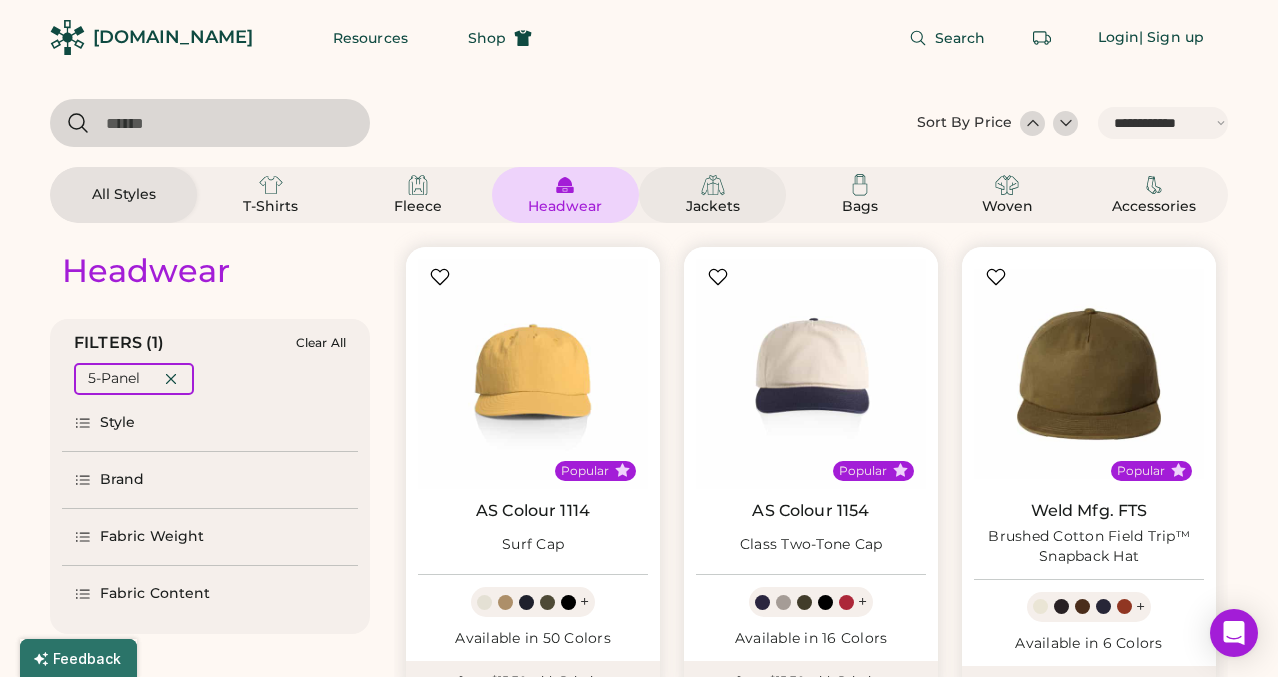 click on "Jackets" at bounding box center (713, 207) 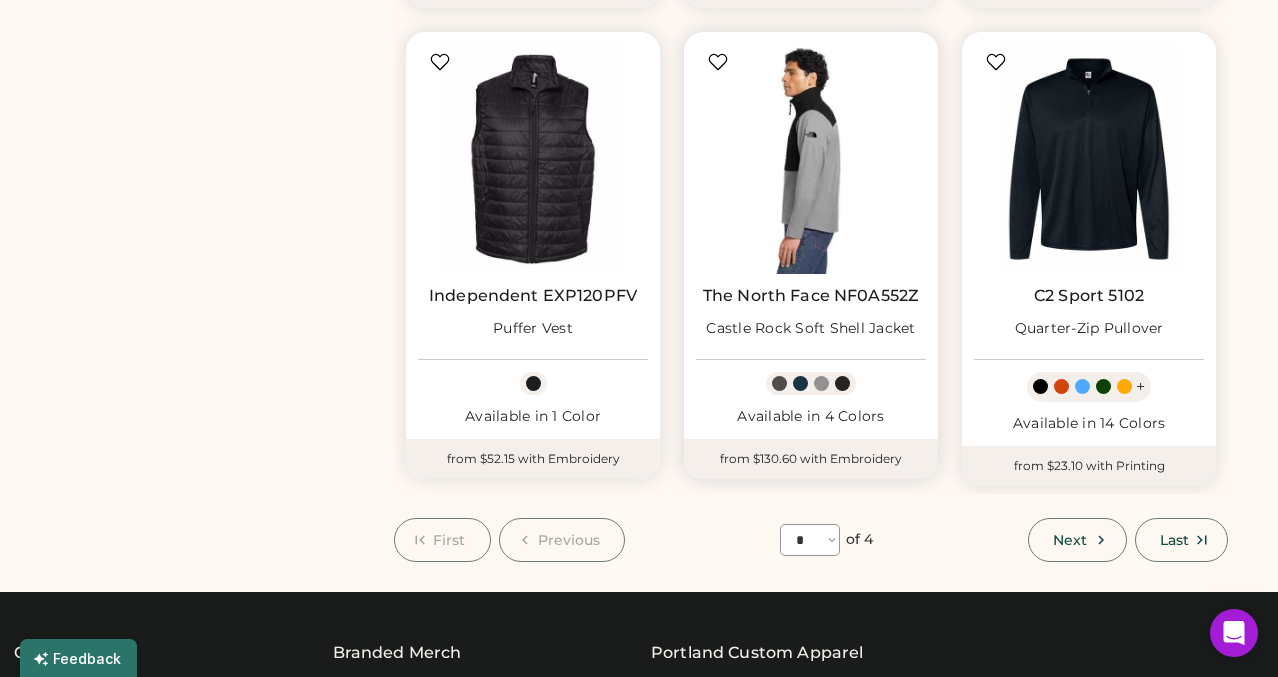 scroll, scrollTop: 0, scrollLeft: 0, axis: both 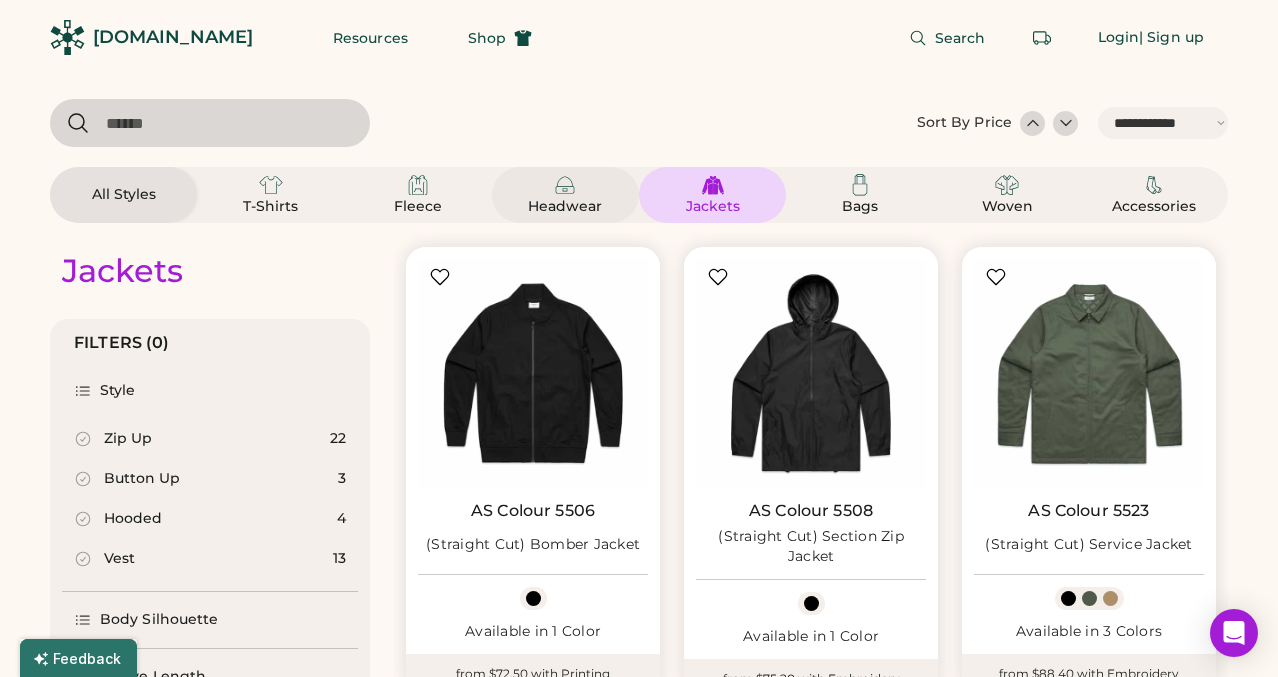click 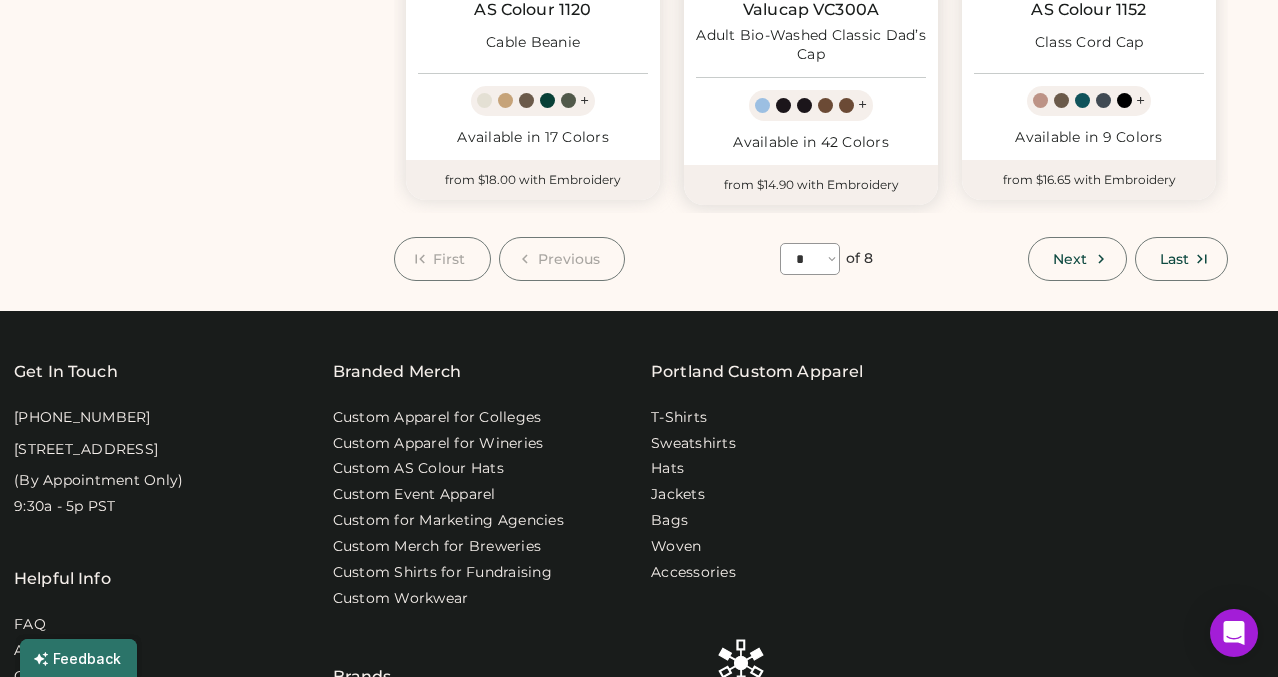 scroll, scrollTop: 1983, scrollLeft: 0, axis: vertical 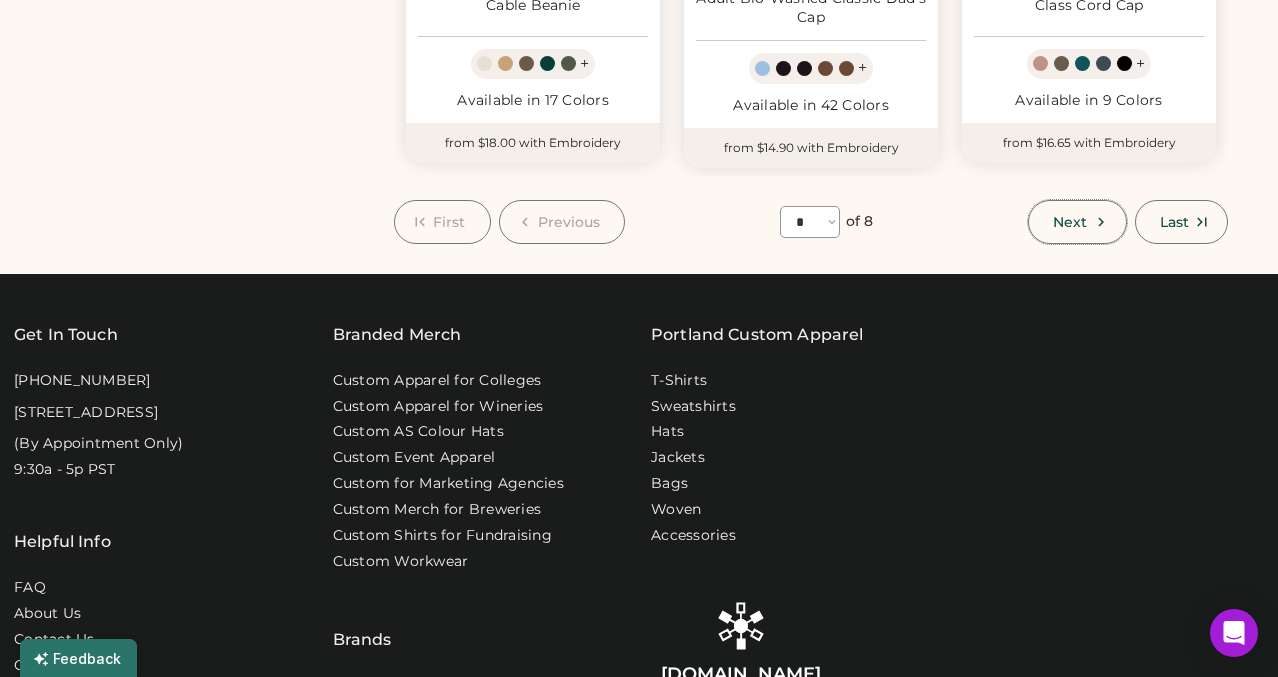 click on "Next" at bounding box center [1077, 222] 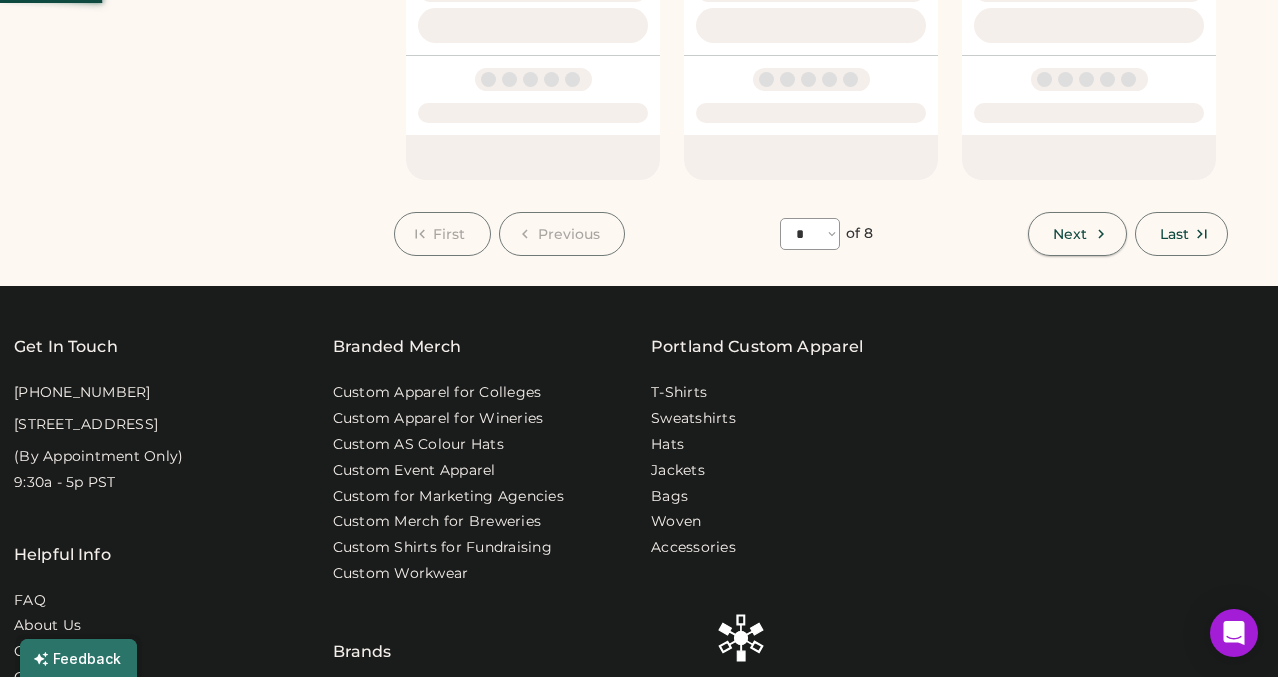 select on "*" 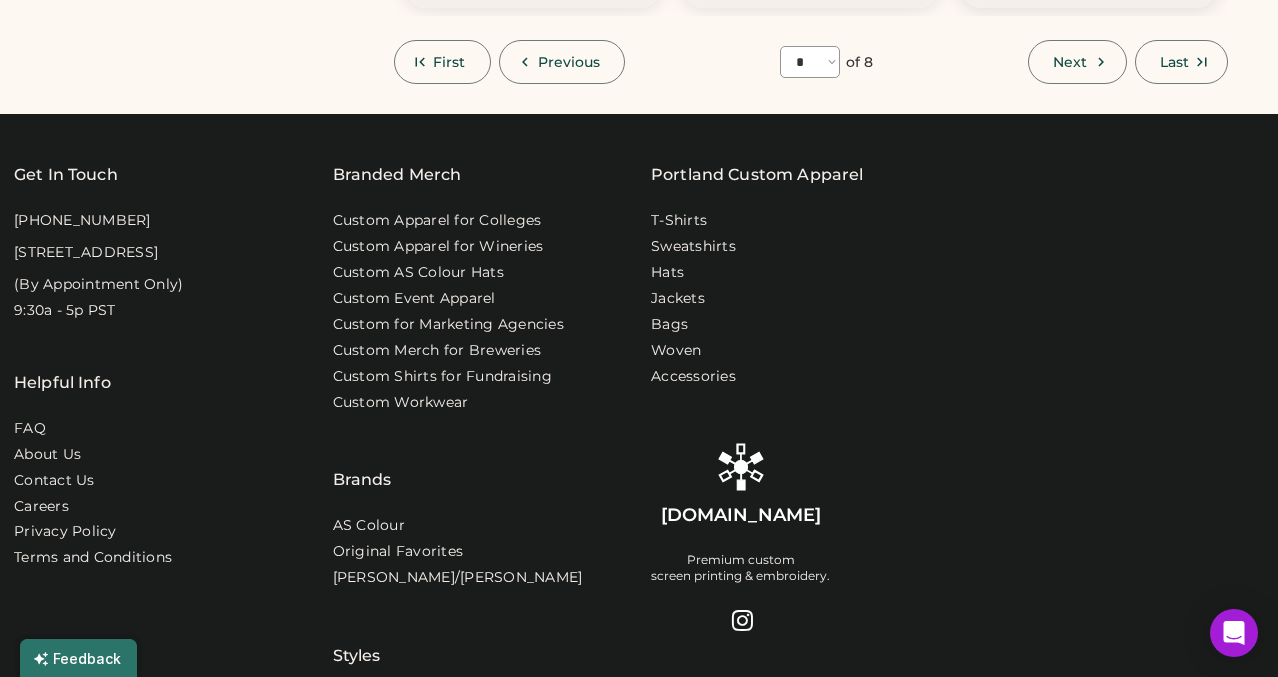 scroll, scrollTop: 2389, scrollLeft: 0, axis: vertical 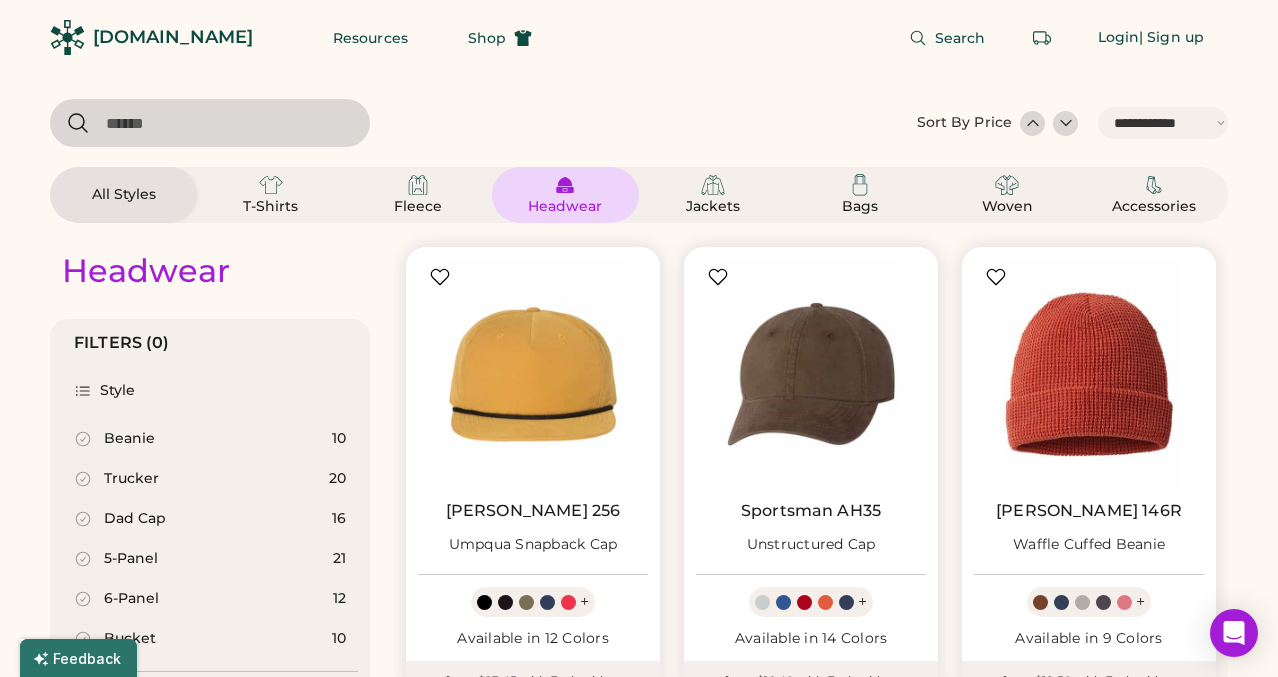 type 